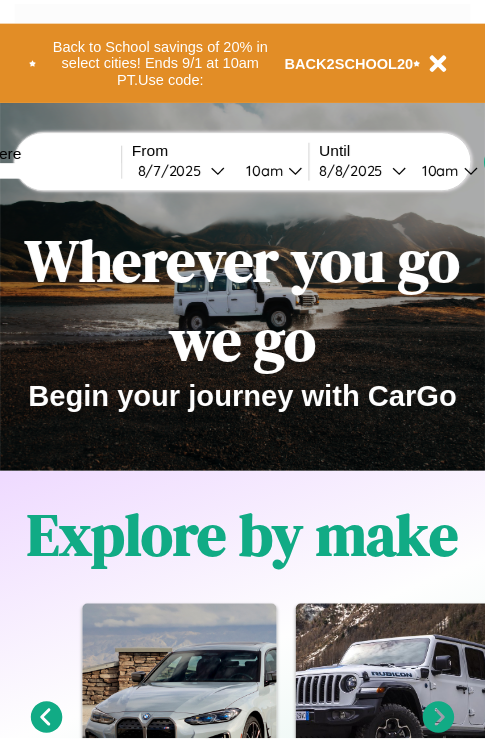 scroll, scrollTop: 0, scrollLeft: 0, axis: both 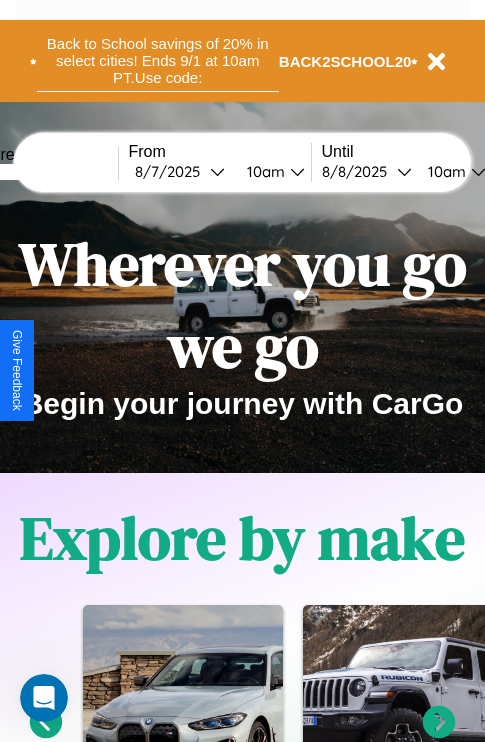 click on "Back to School savings of 20% in select cities! Ends 9/1 at 10am PT.  Use code:" at bounding box center (158, 61) 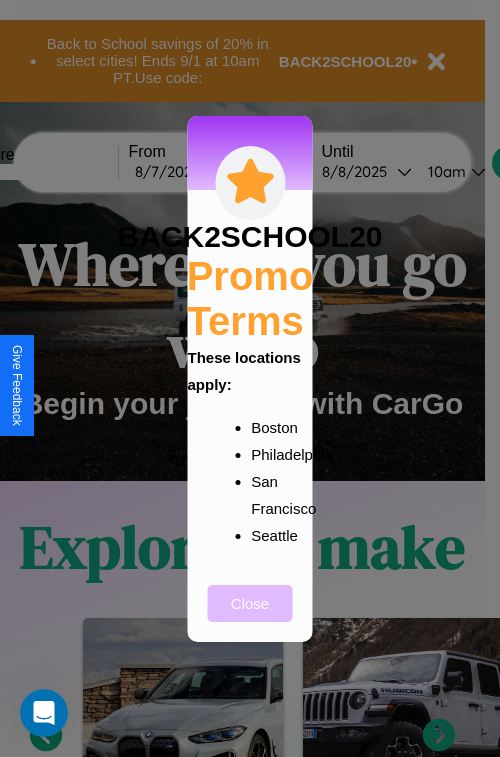 click on "Close" at bounding box center [250, 603] 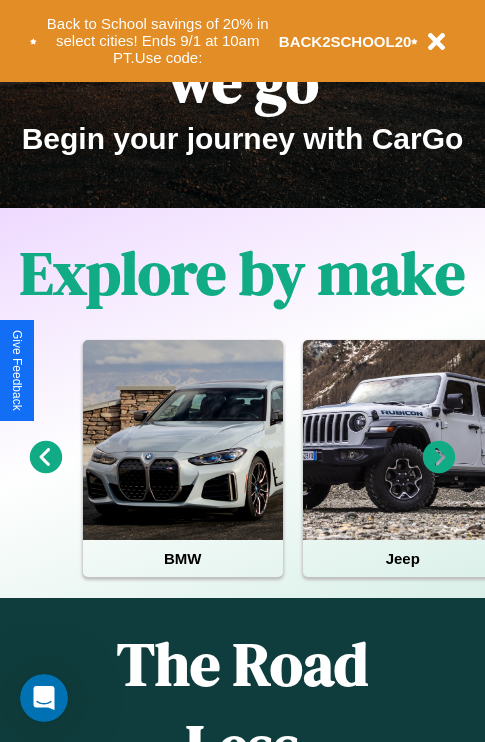 scroll, scrollTop: 308, scrollLeft: 0, axis: vertical 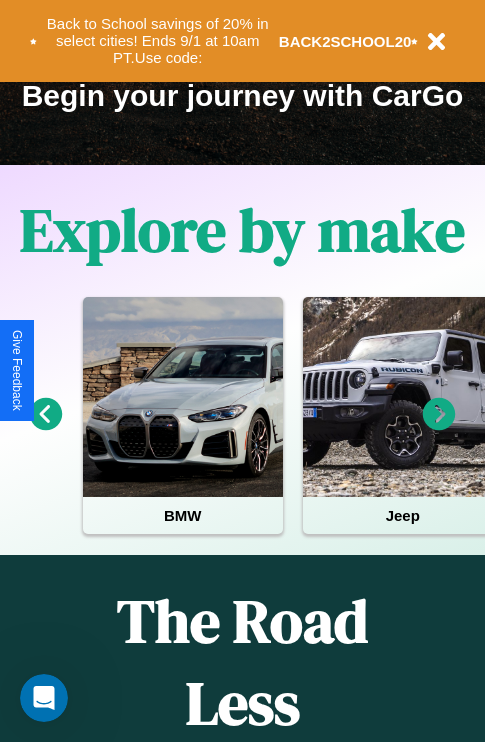 click 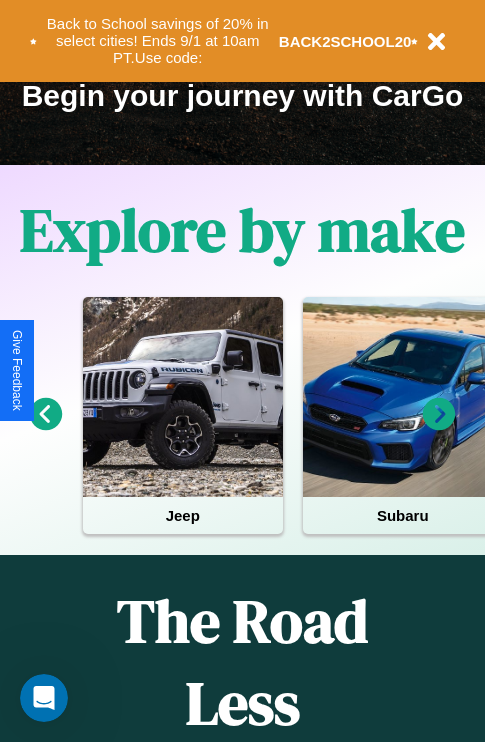 click 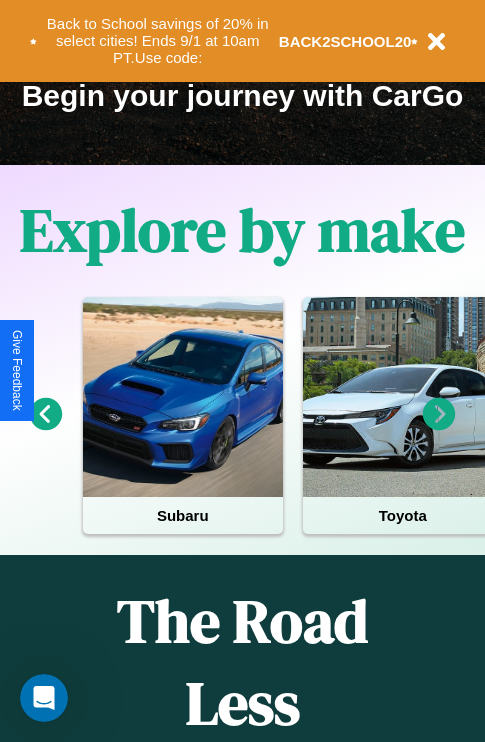 click 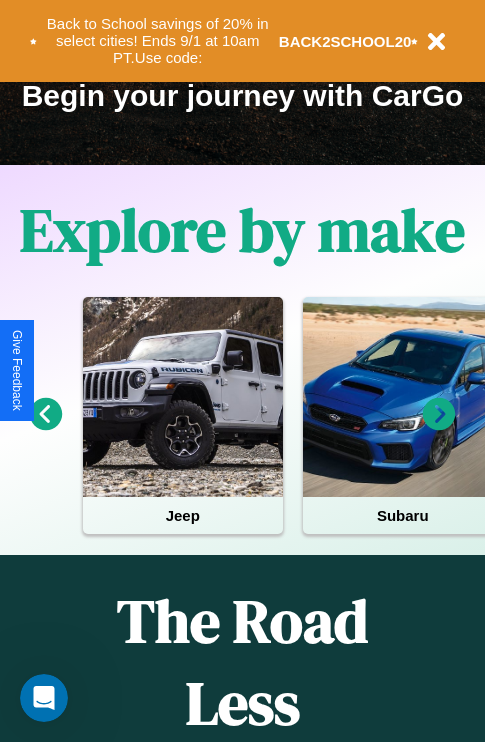 click 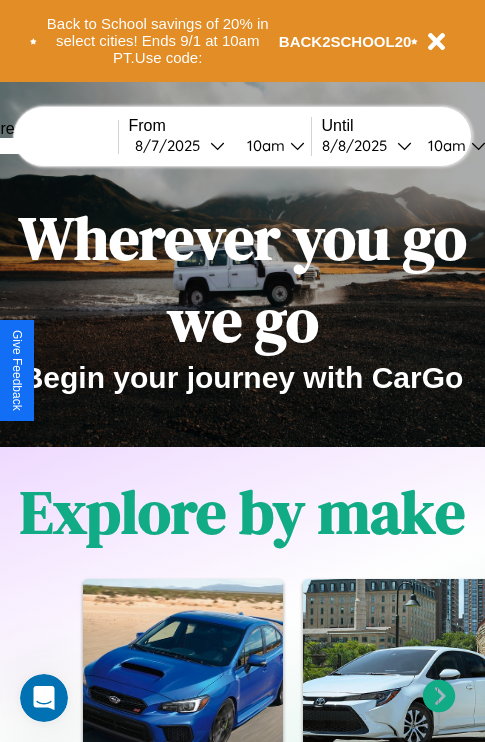 scroll, scrollTop: 0, scrollLeft: 0, axis: both 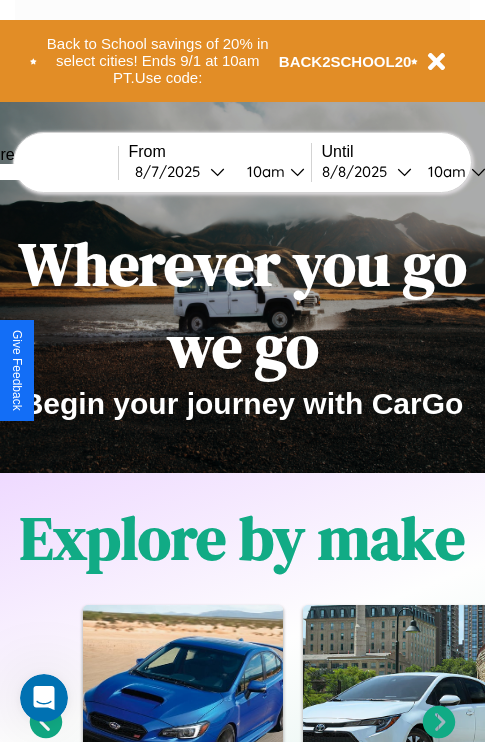 click at bounding box center (43, 172) 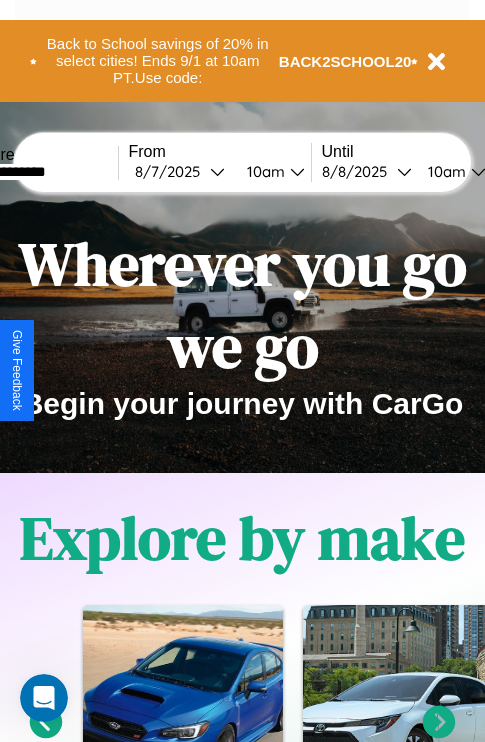 type on "**********" 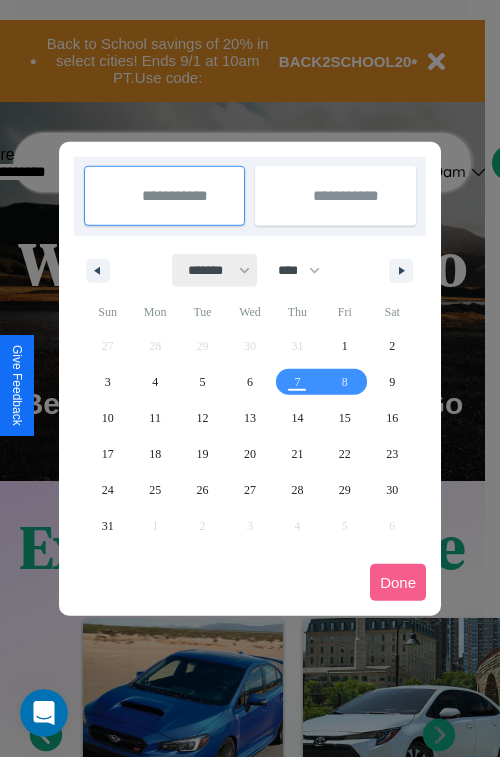 click on "******* ******** ***** ***** *** **** **** ****** ********* ******* ******** ********" at bounding box center (215, 270) 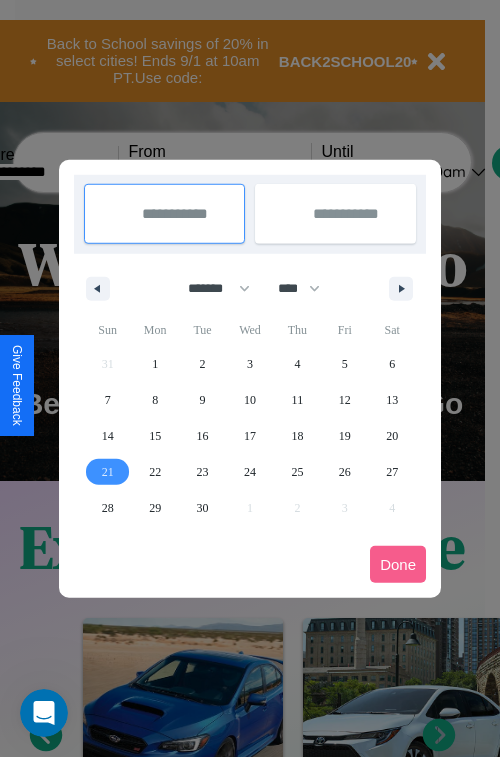 click on "21" at bounding box center [108, 472] 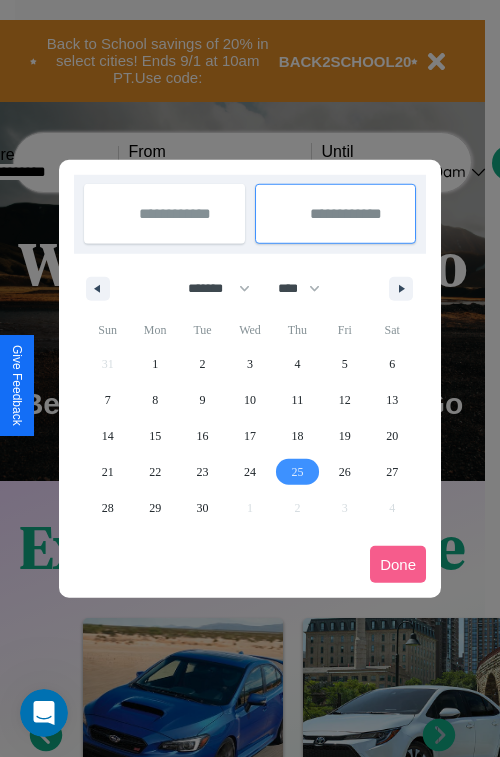 click on "25" at bounding box center [297, 472] 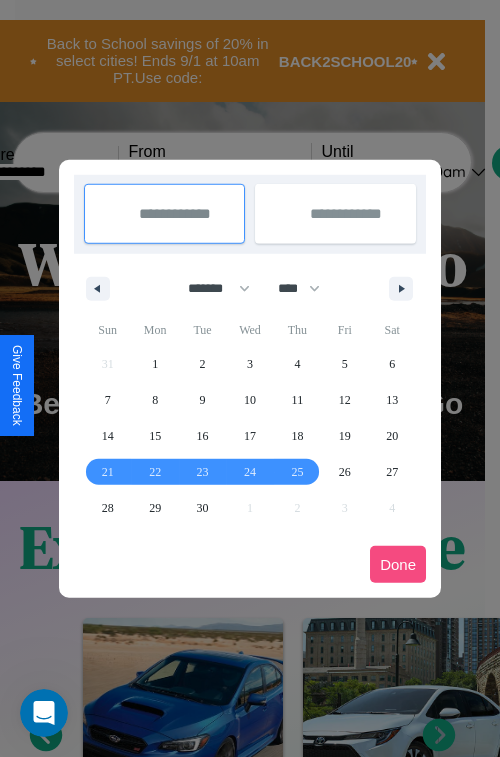 click on "Done" at bounding box center (398, 564) 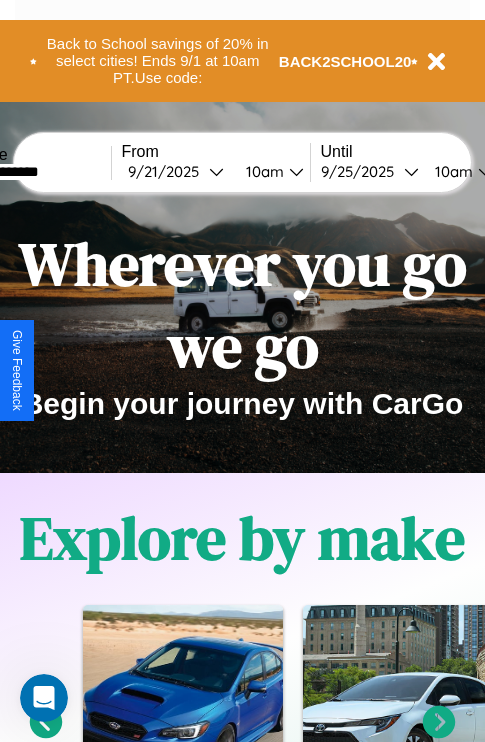 scroll, scrollTop: 0, scrollLeft: 76, axis: horizontal 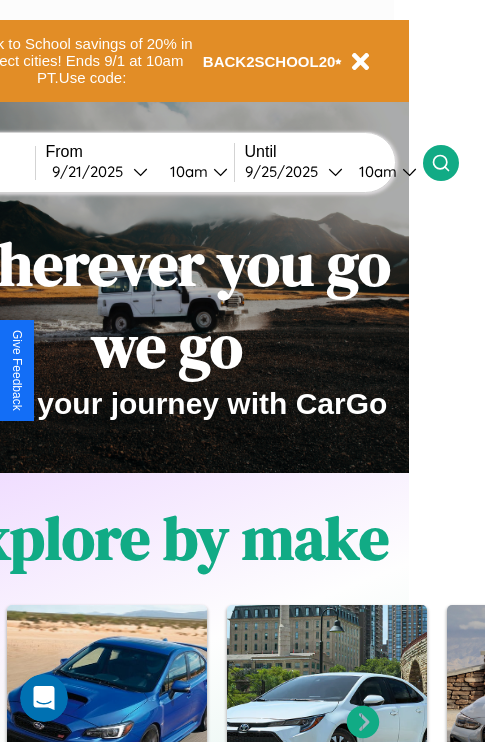 click 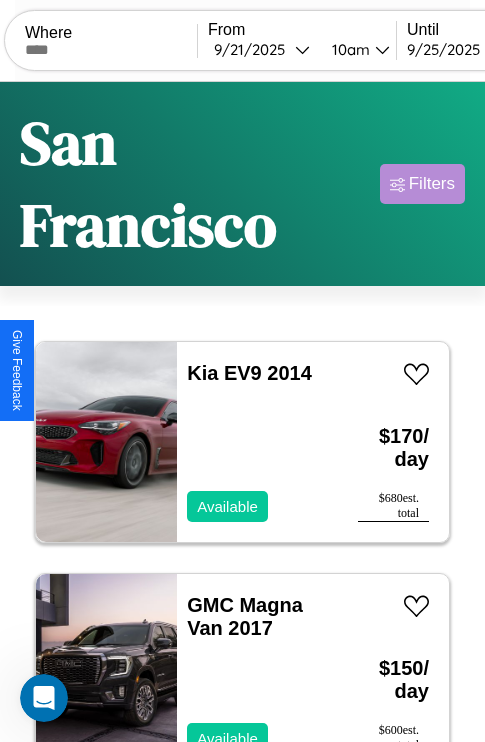 click on "Filters" at bounding box center (432, 184) 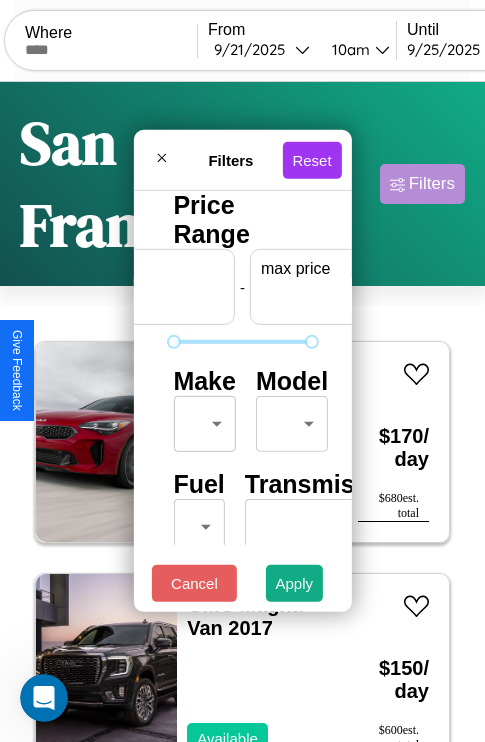 scroll, scrollTop: 0, scrollLeft: 124, axis: horizontal 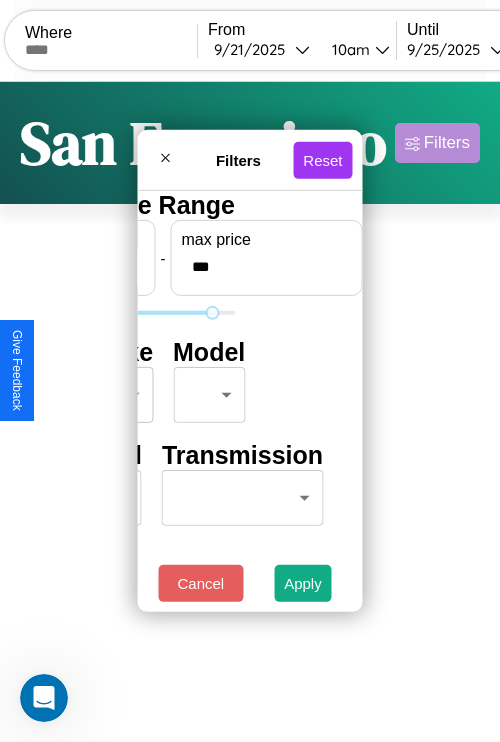 type on "***" 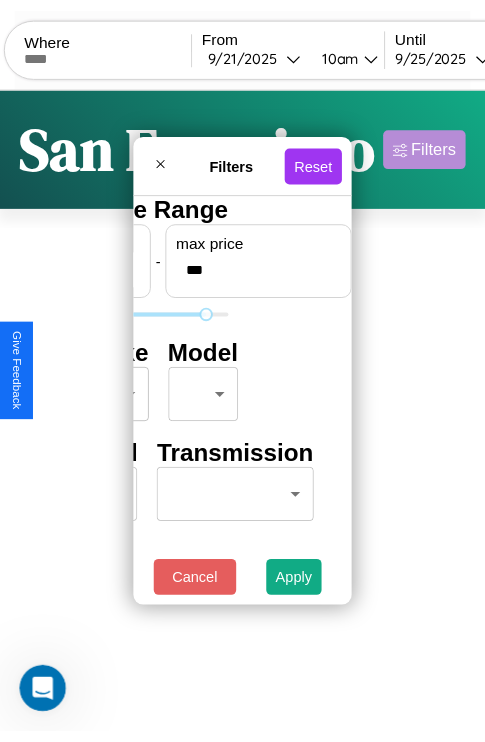 scroll, scrollTop: 0, scrollLeft: 0, axis: both 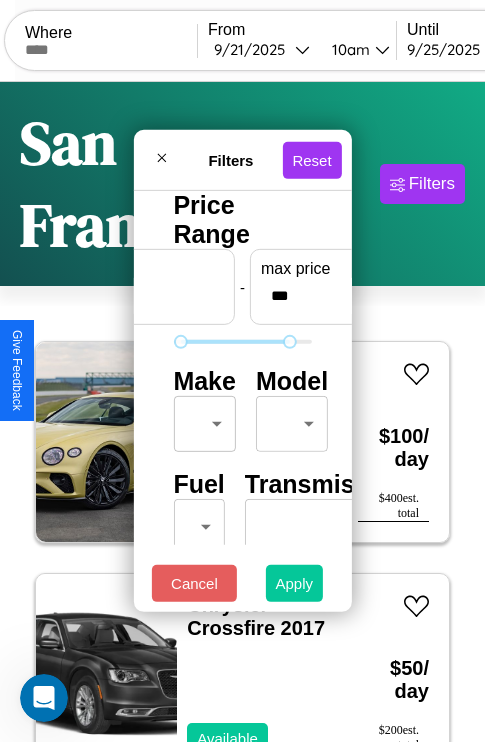 type on "**" 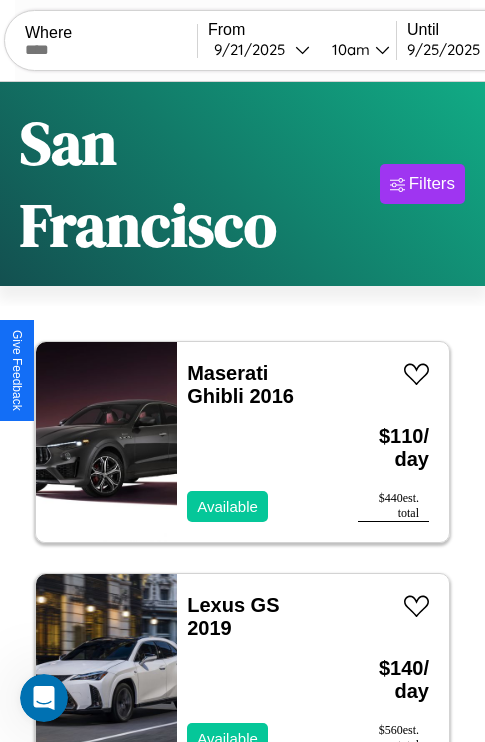 scroll, scrollTop: 74, scrollLeft: 0, axis: vertical 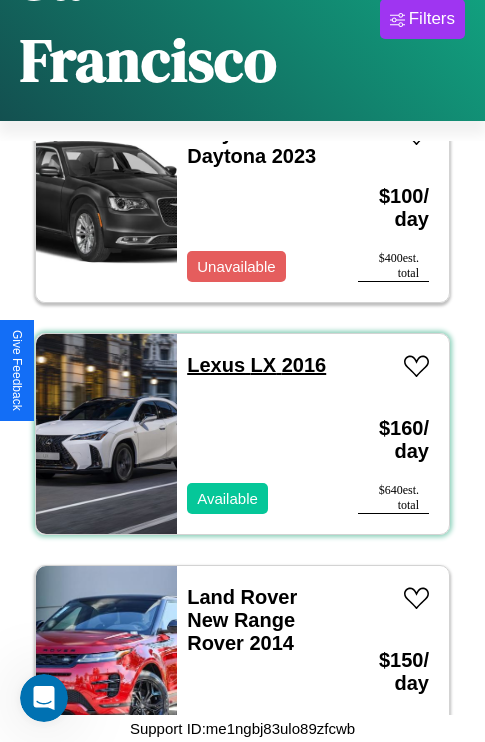 click on "Lexus   LX   2016" at bounding box center [256, 365] 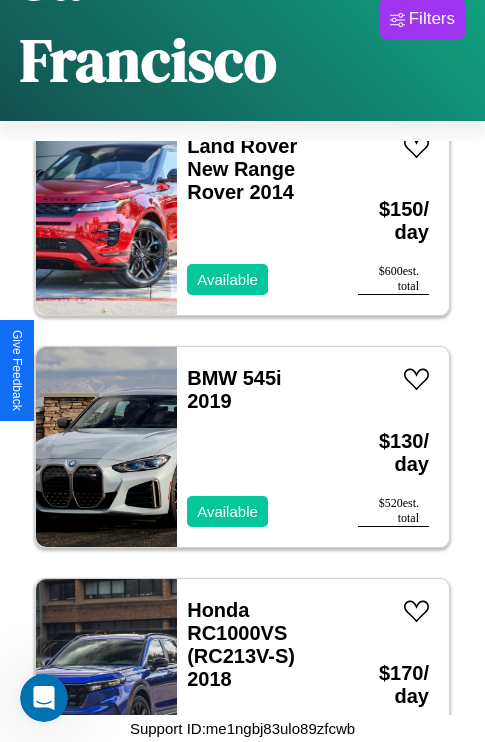 scroll, scrollTop: 1931, scrollLeft: 0, axis: vertical 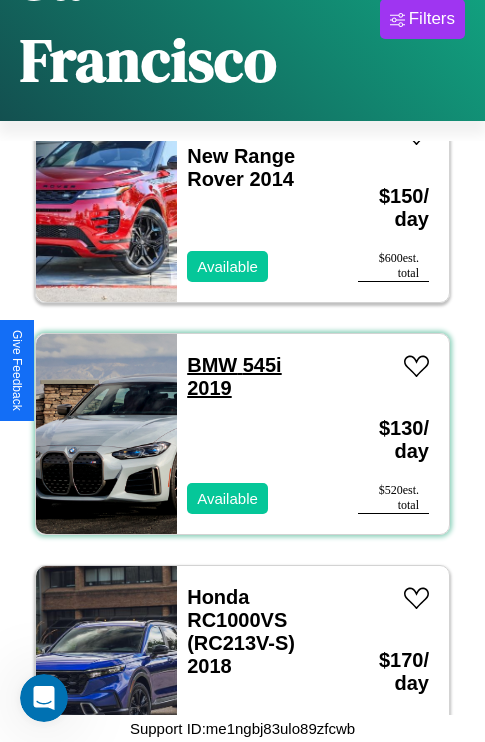 click on "BMW   545i   2019" at bounding box center (234, 376) 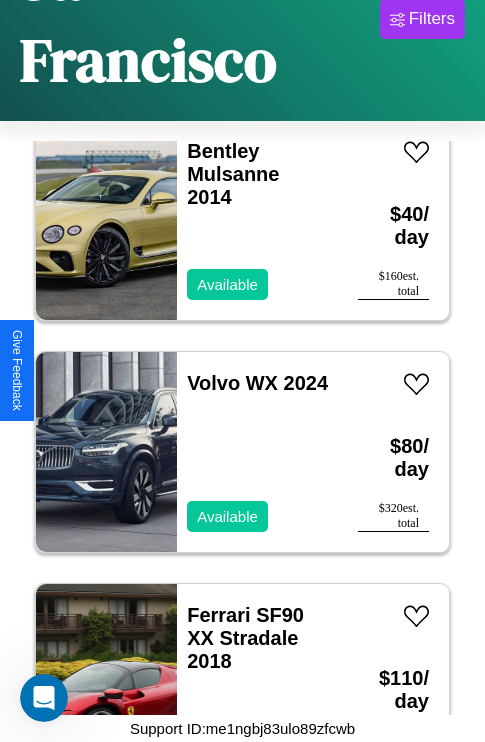 scroll, scrollTop: 3091, scrollLeft: 0, axis: vertical 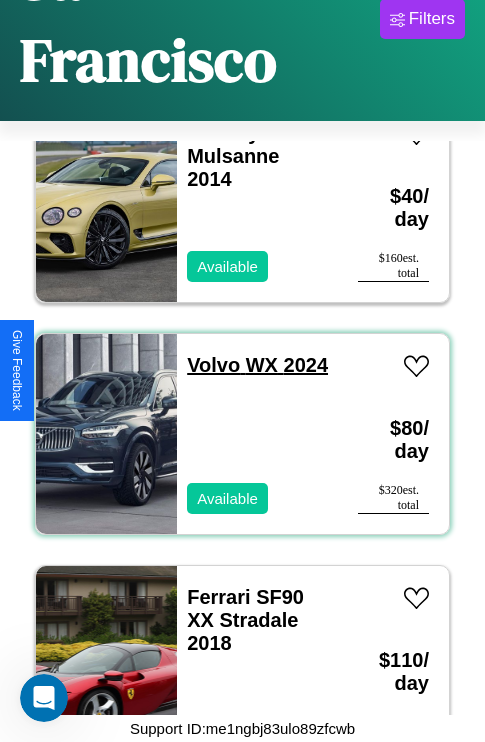 click on "Volvo   WX   2024" at bounding box center (257, 365) 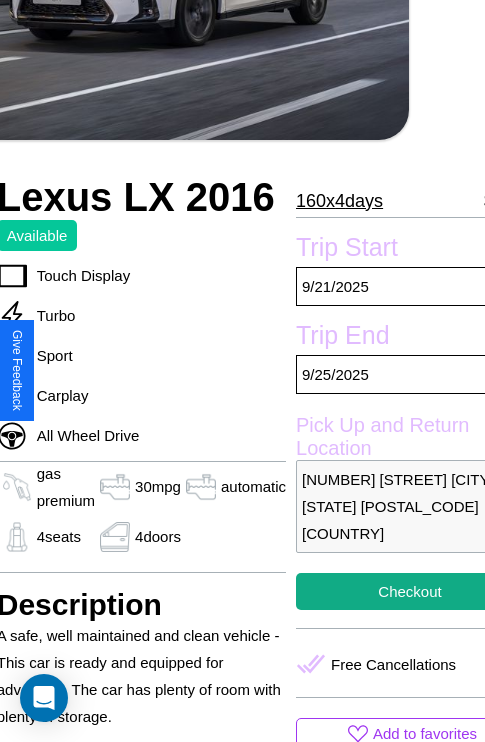 scroll, scrollTop: 427, scrollLeft: 107, axis: both 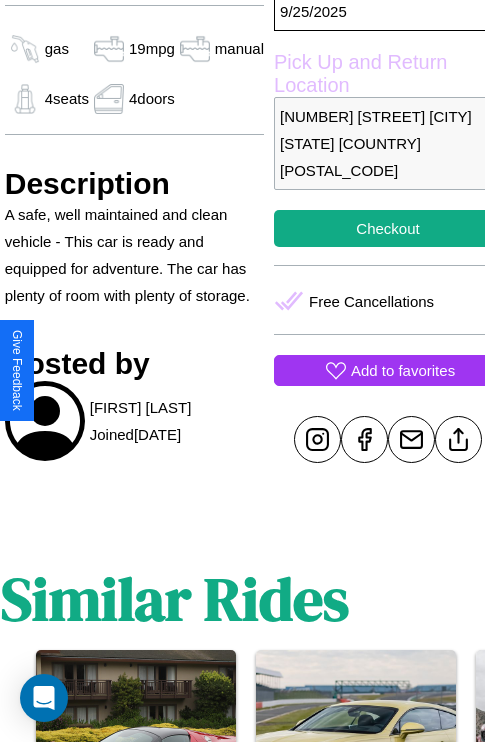 click on "Add to favorites" at bounding box center (403, 370) 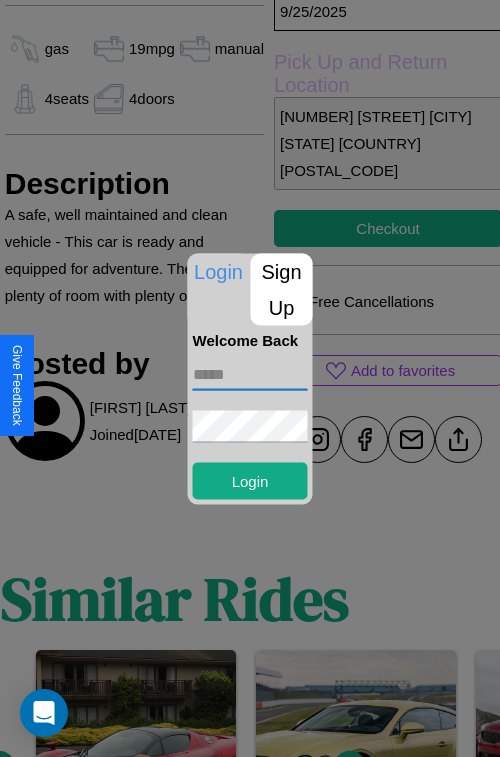 click at bounding box center (250, 374) 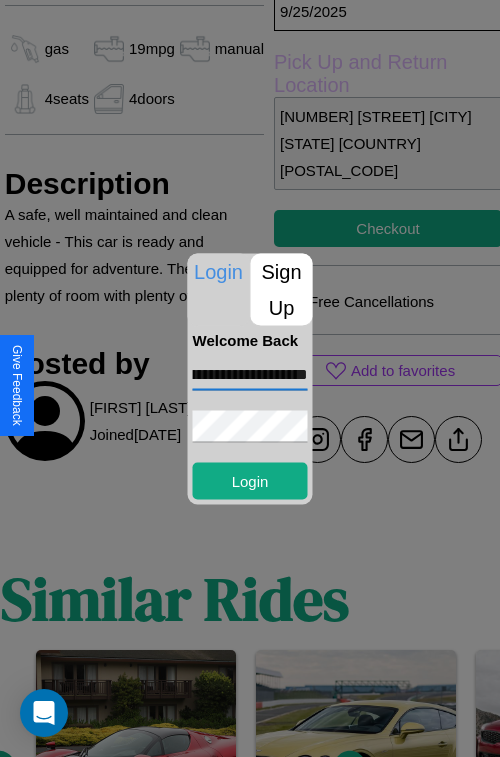 scroll, scrollTop: 0, scrollLeft: 87, axis: horizontal 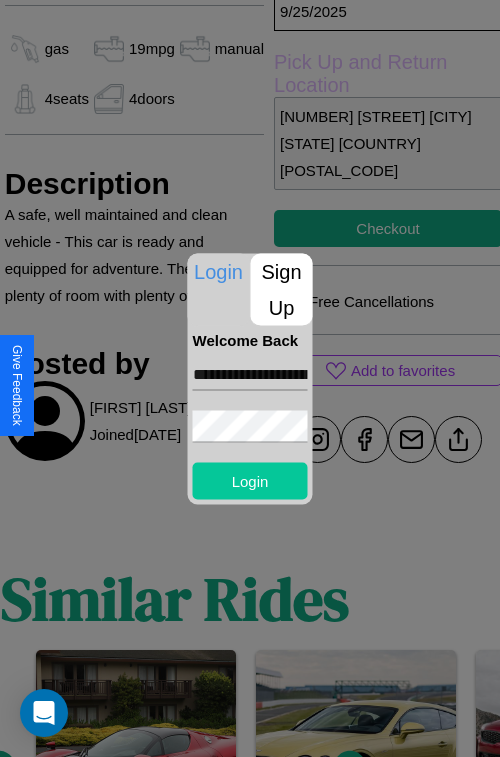 click on "Login" at bounding box center [250, 480] 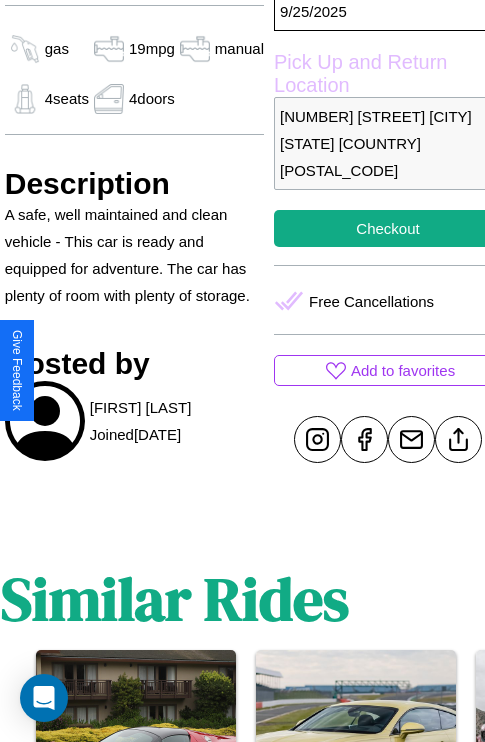 scroll, scrollTop: 559, scrollLeft: 68, axis: both 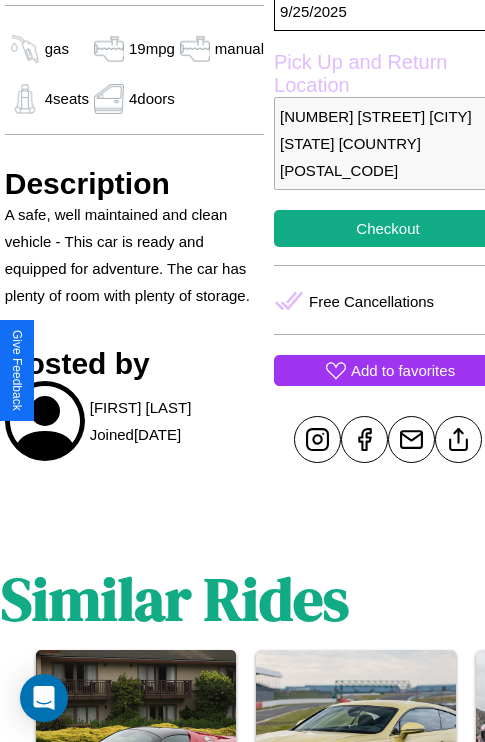 click on "Add to favorites" at bounding box center (403, 370) 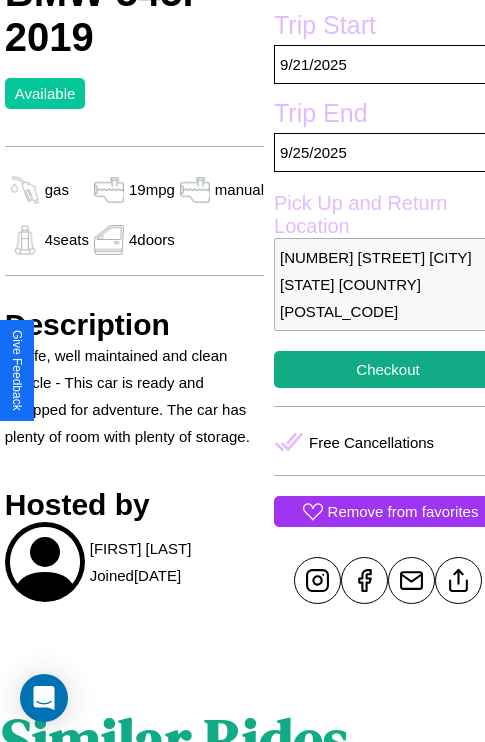 scroll, scrollTop: 417, scrollLeft: 68, axis: both 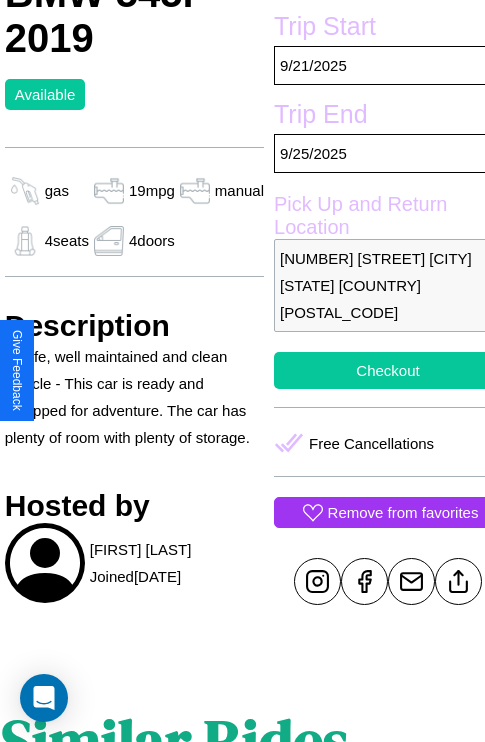 click on "Checkout" at bounding box center (388, 370) 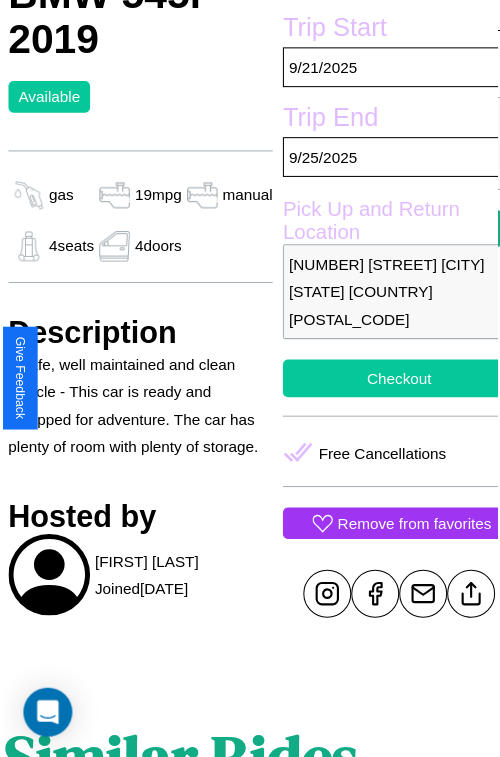 scroll, scrollTop: 425, scrollLeft: 68, axis: both 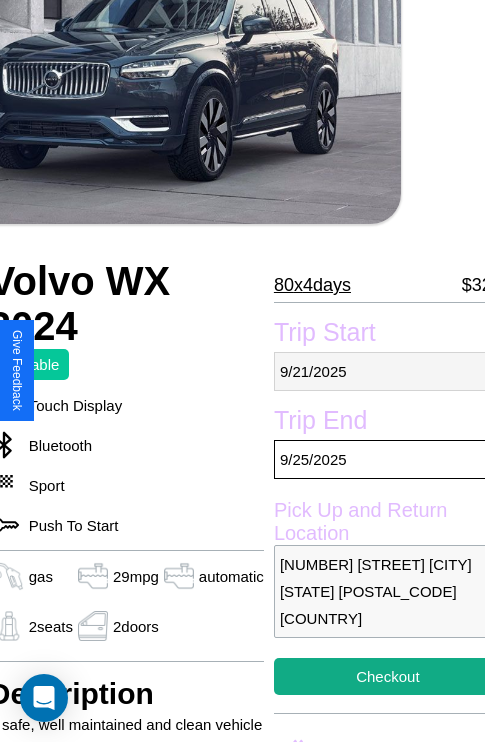 click on "[MONTH] / [DAY] / [YEAR]" at bounding box center (388, 371) 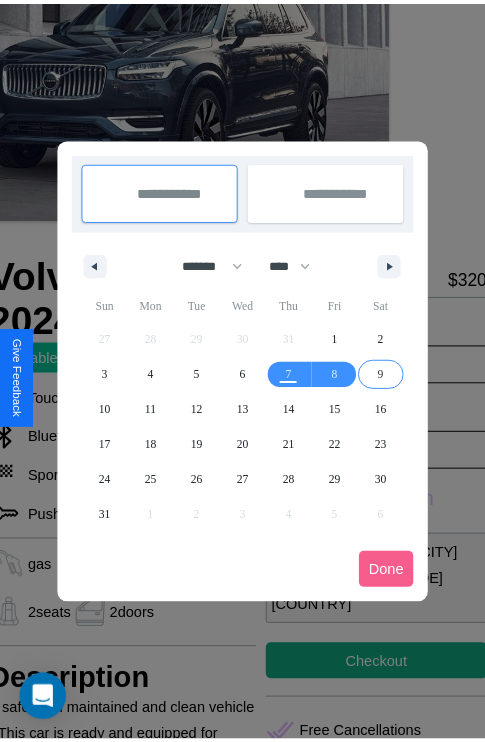 scroll, scrollTop: 0, scrollLeft: 84, axis: horizontal 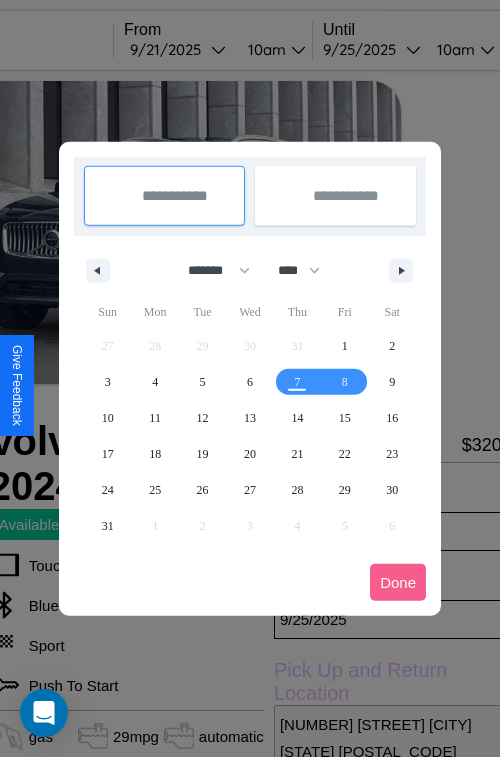 click at bounding box center [250, 378] 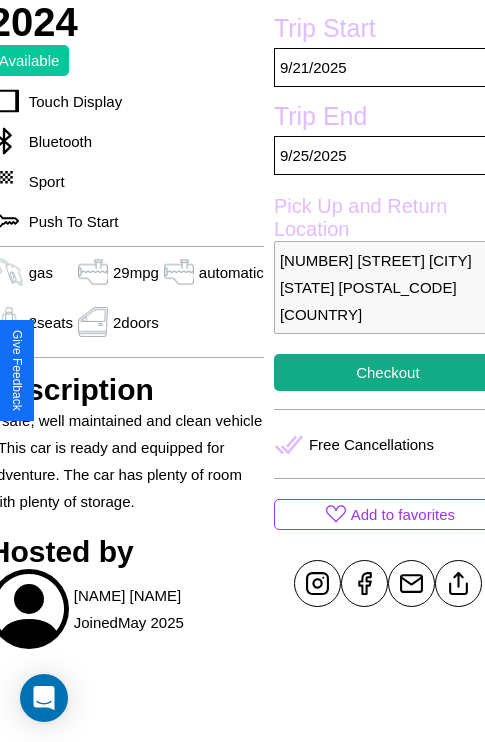 scroll, scrollTop: 465, scrollLeft: 84, axis: both 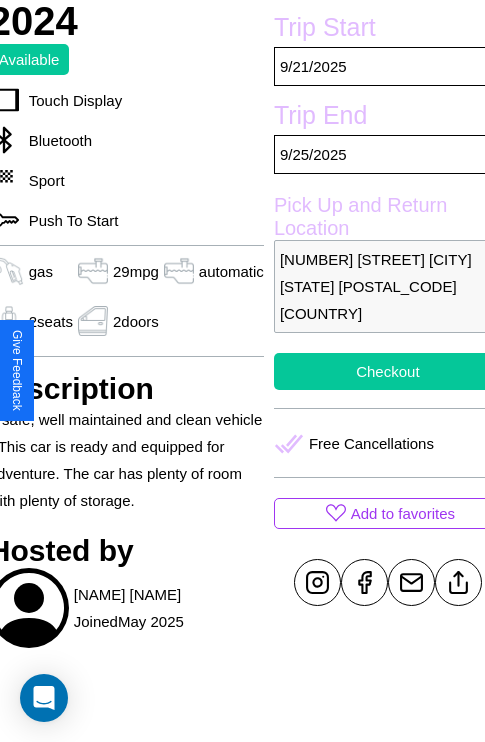 click on "Checkout" at bounding box center (388, 371) 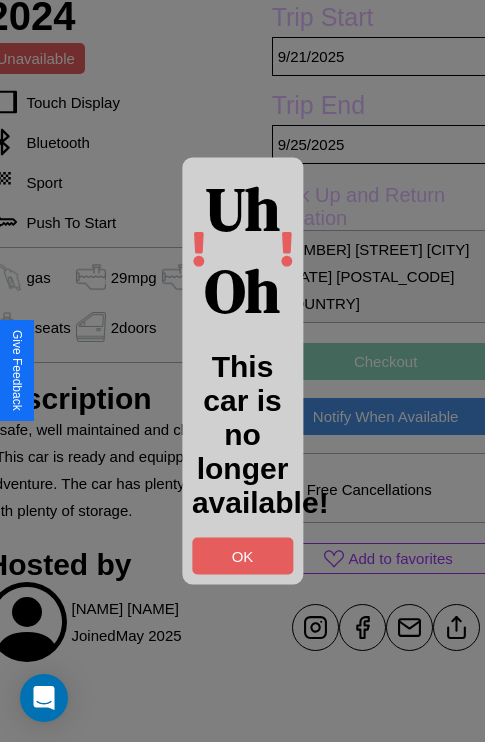 scroll, scrollTop: 469, scrollLeft: 84, axis: both 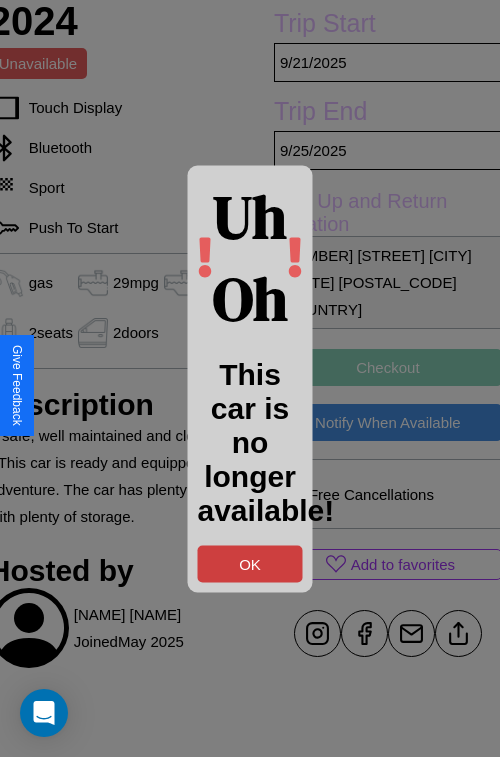 click on "OK" at bounding box center (250, 563) 